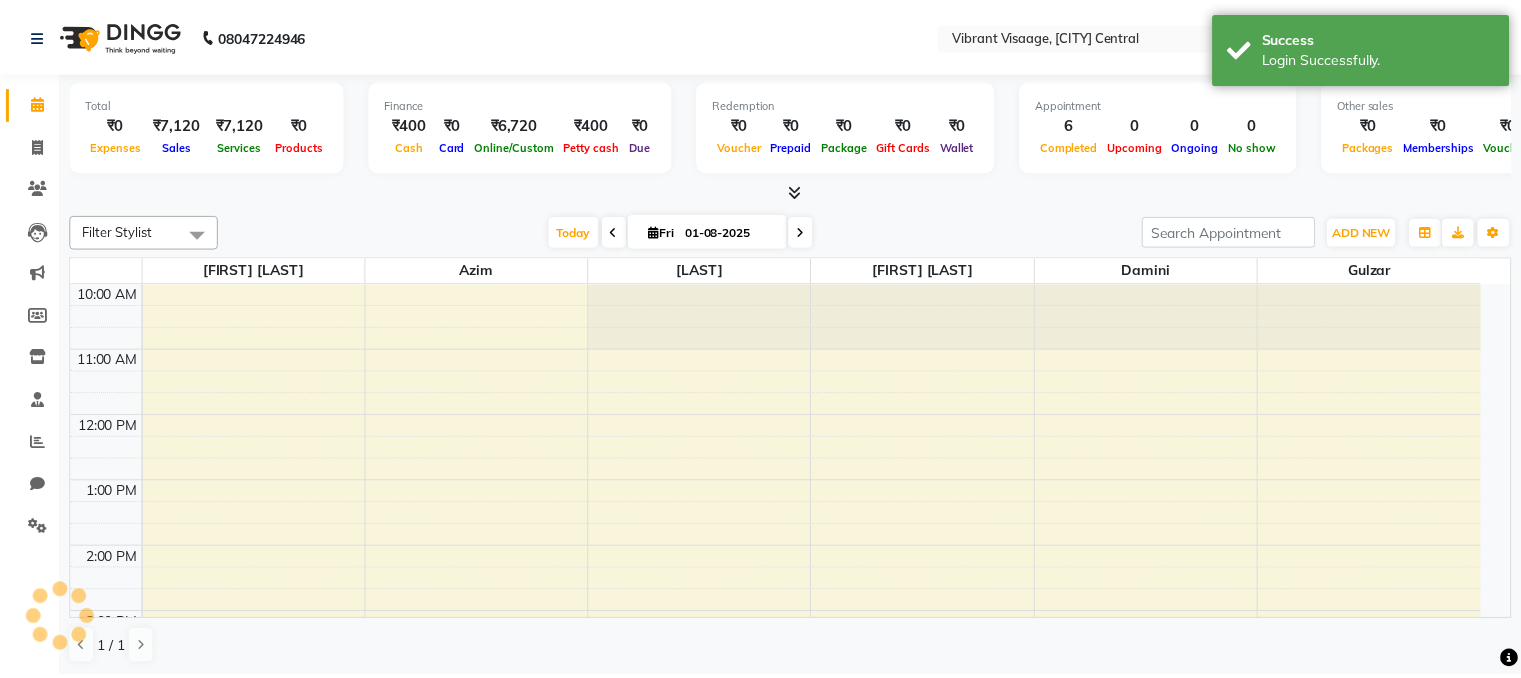 scroll, scrollTop: 0, scrollLeft: 0, axis: both 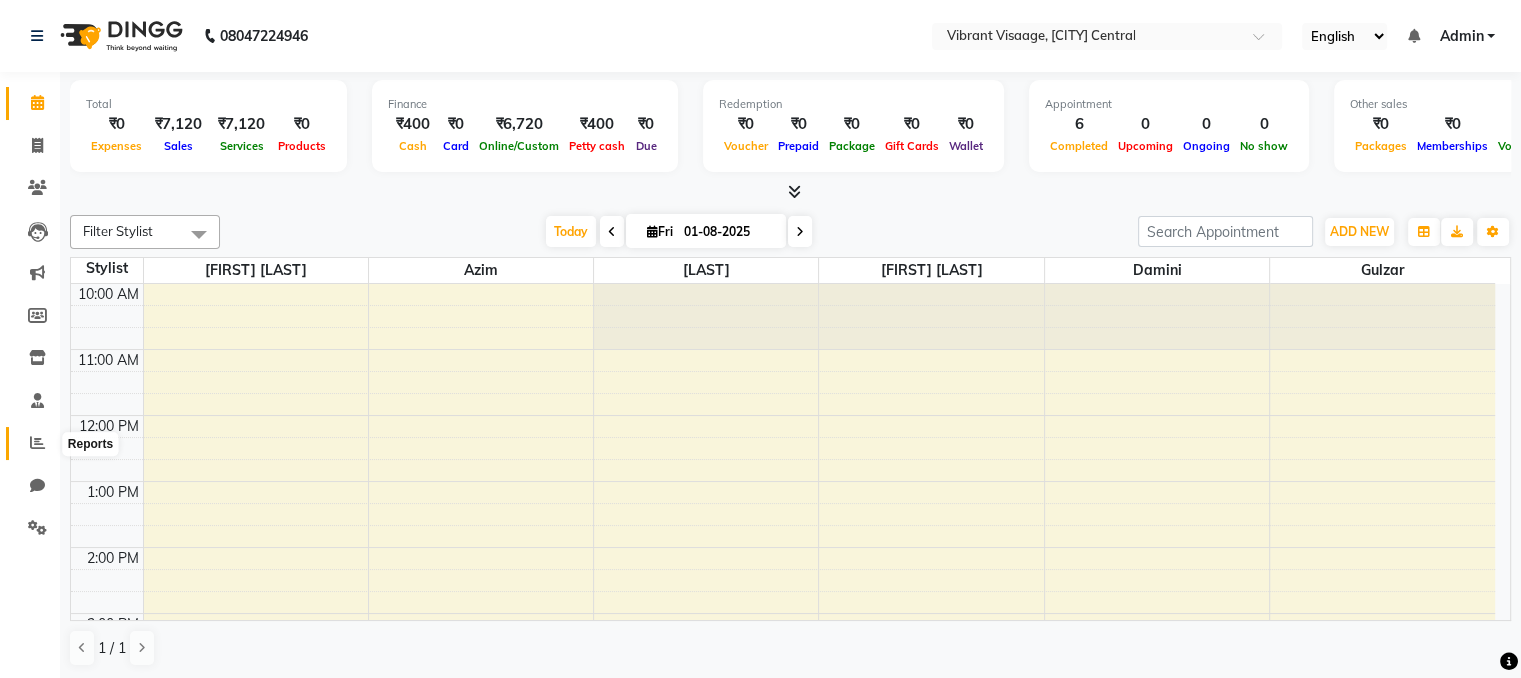 click 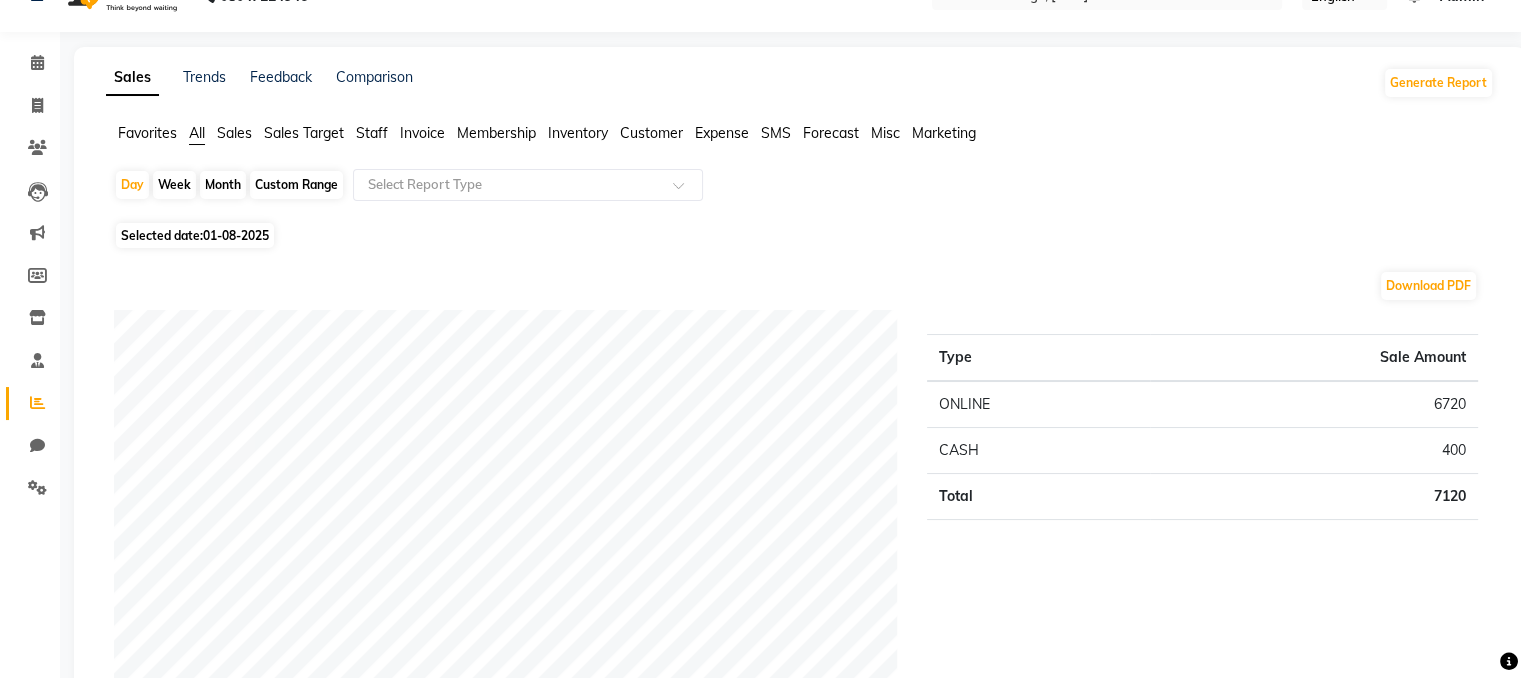scroll, scrollTop: 36, scrollLeft: 0, axis: vertical 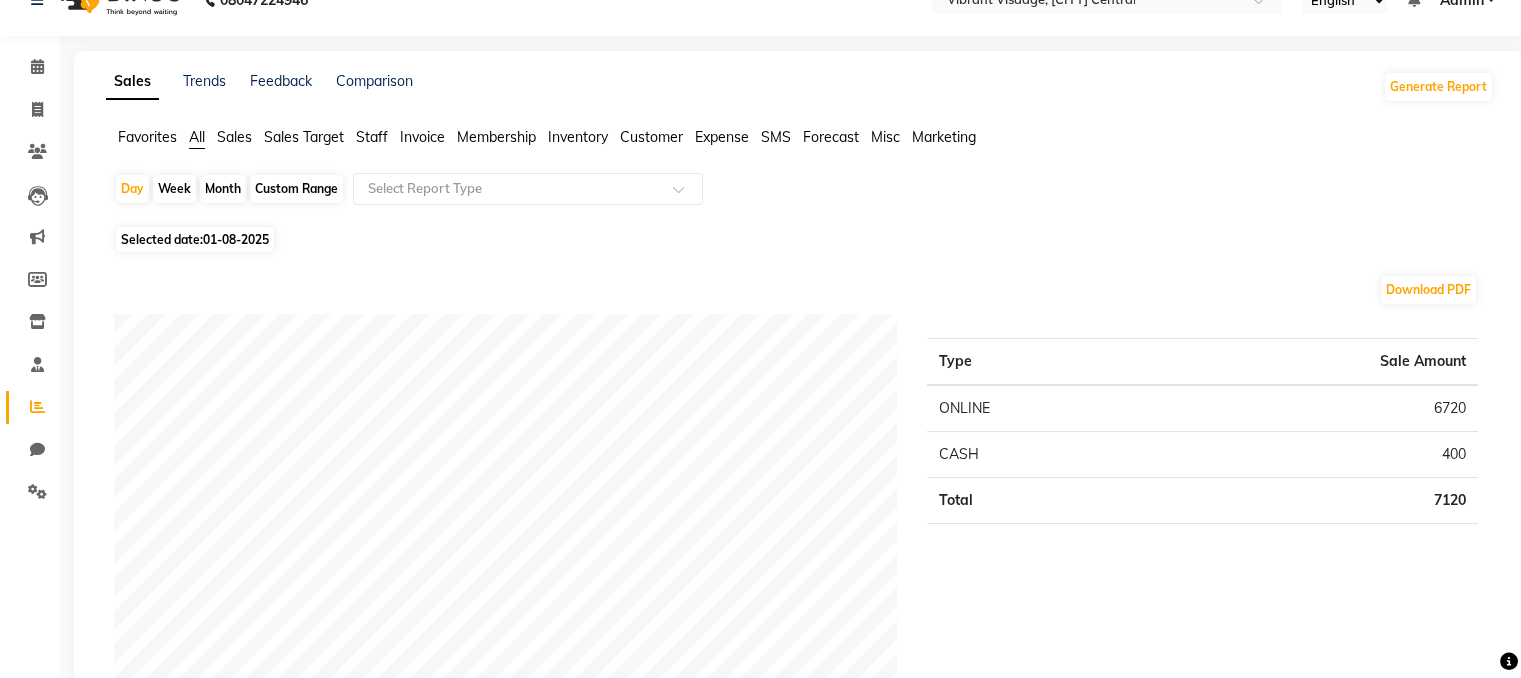 click on "Custom Range" 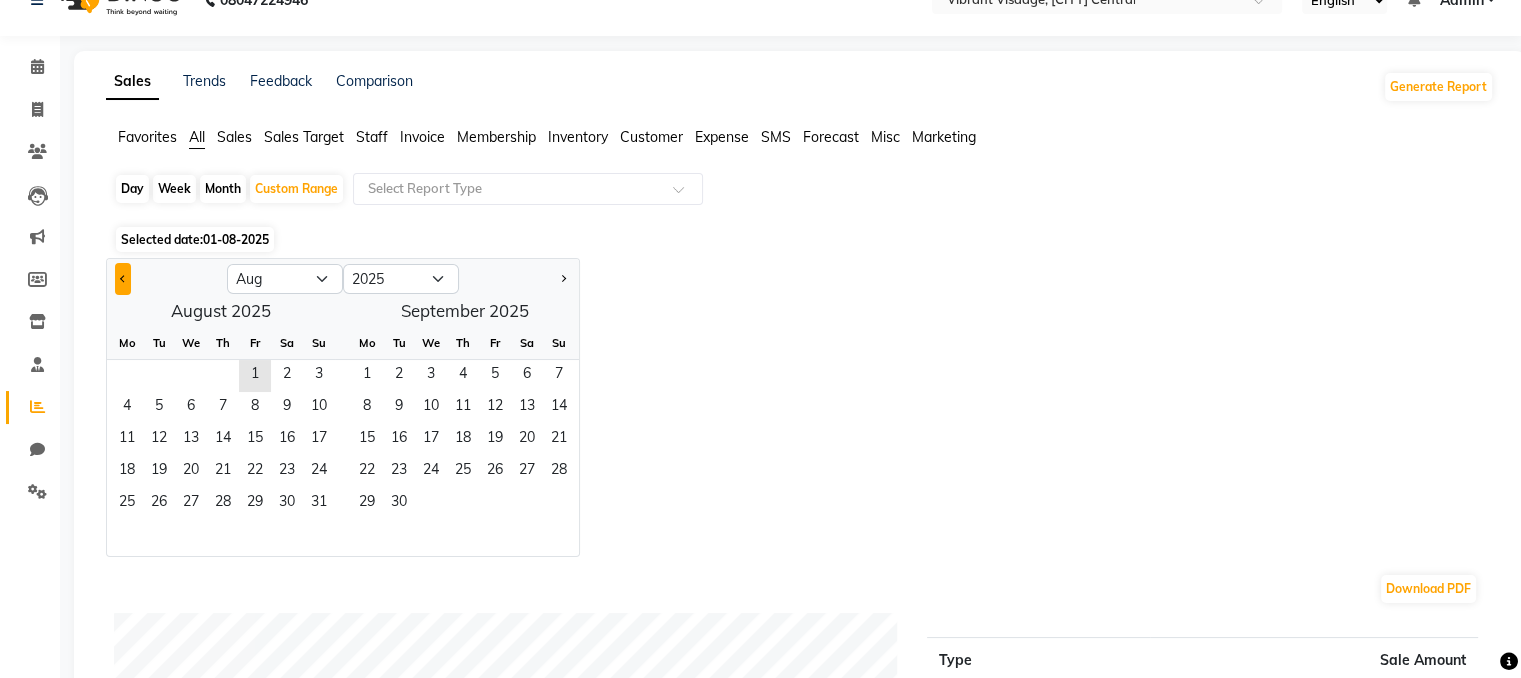 click 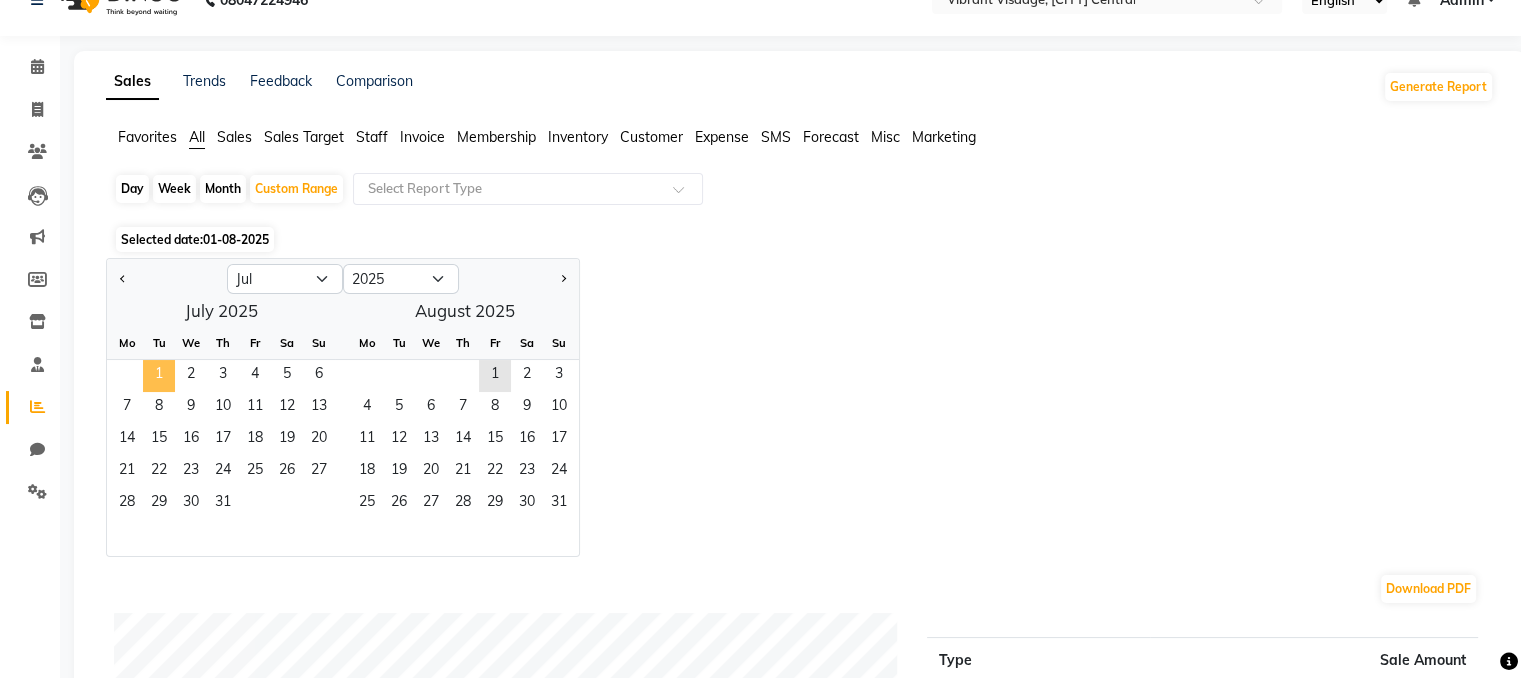 click on "1" 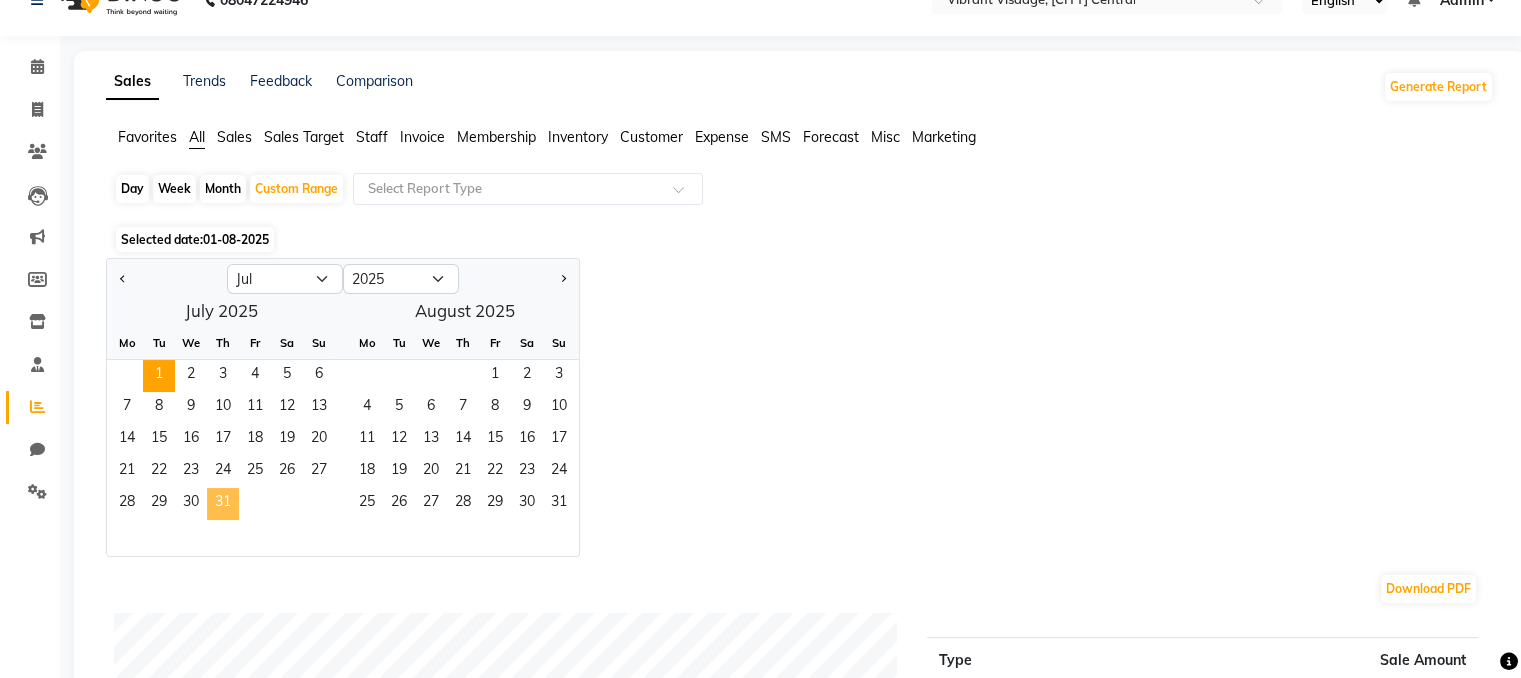 click on "31" 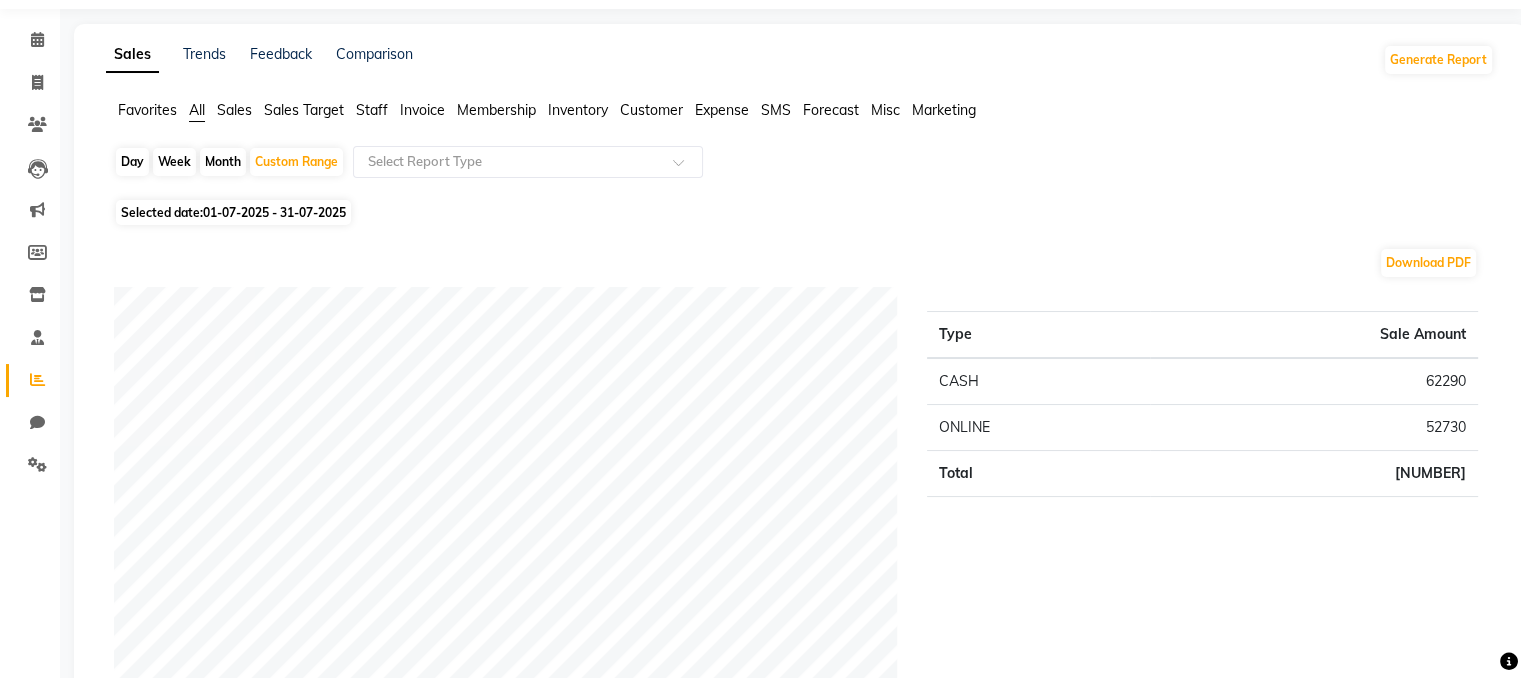 scroll, scrollTop: 0, scrollLeft: 0, axis: both 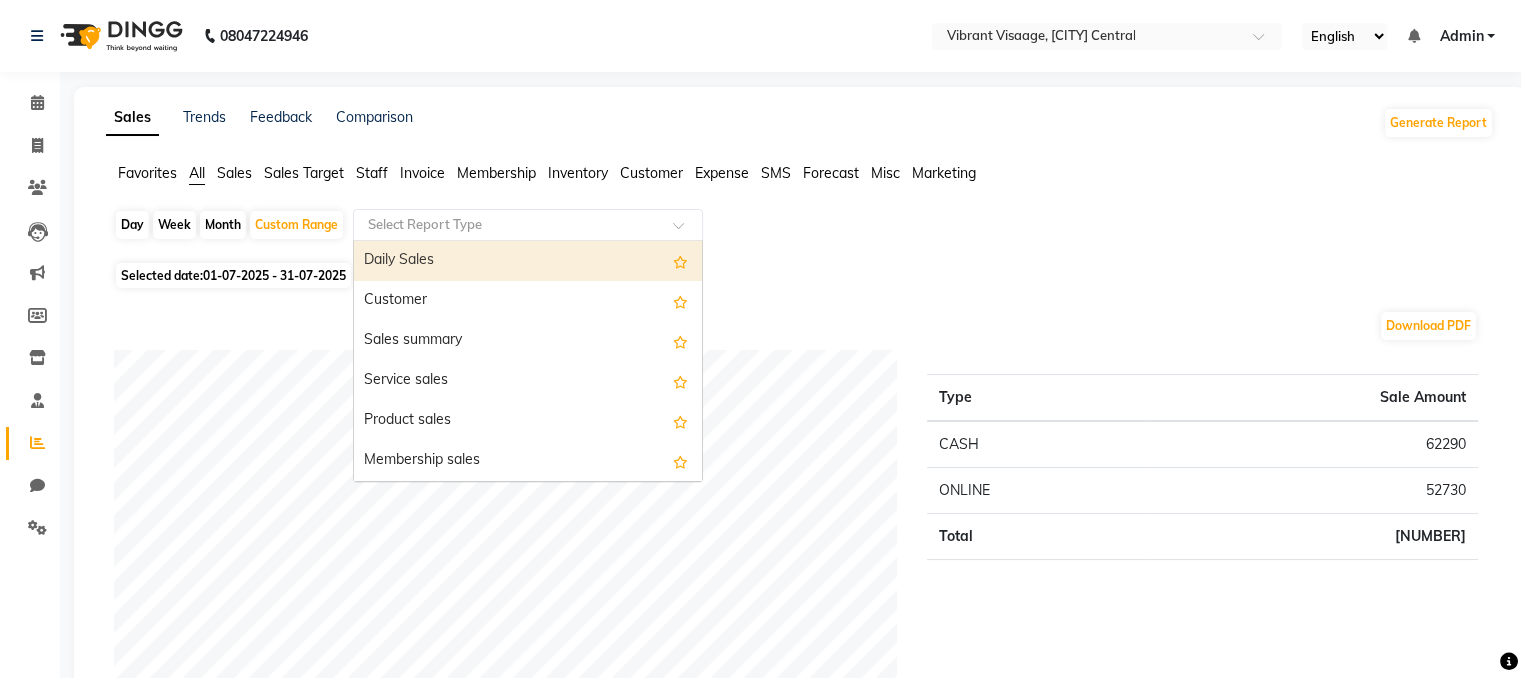 click 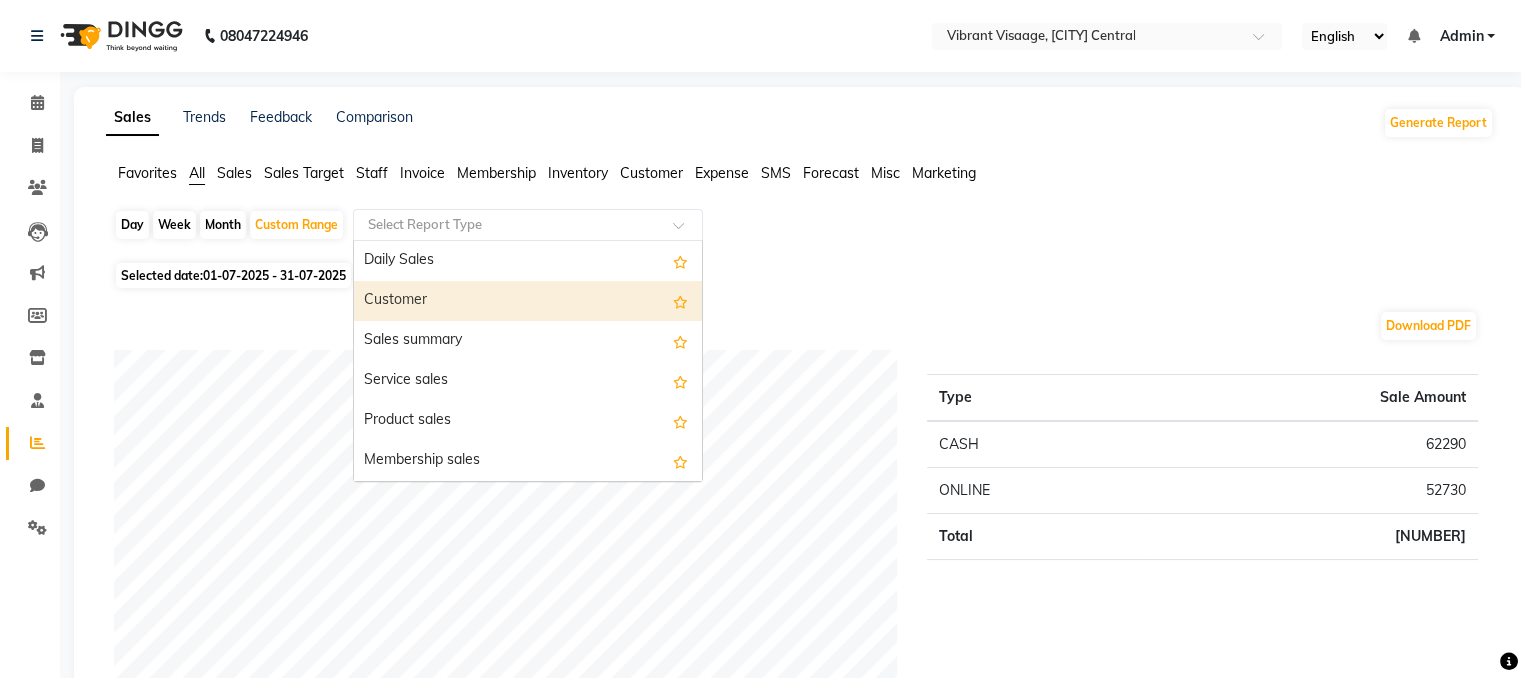 click on "Month" 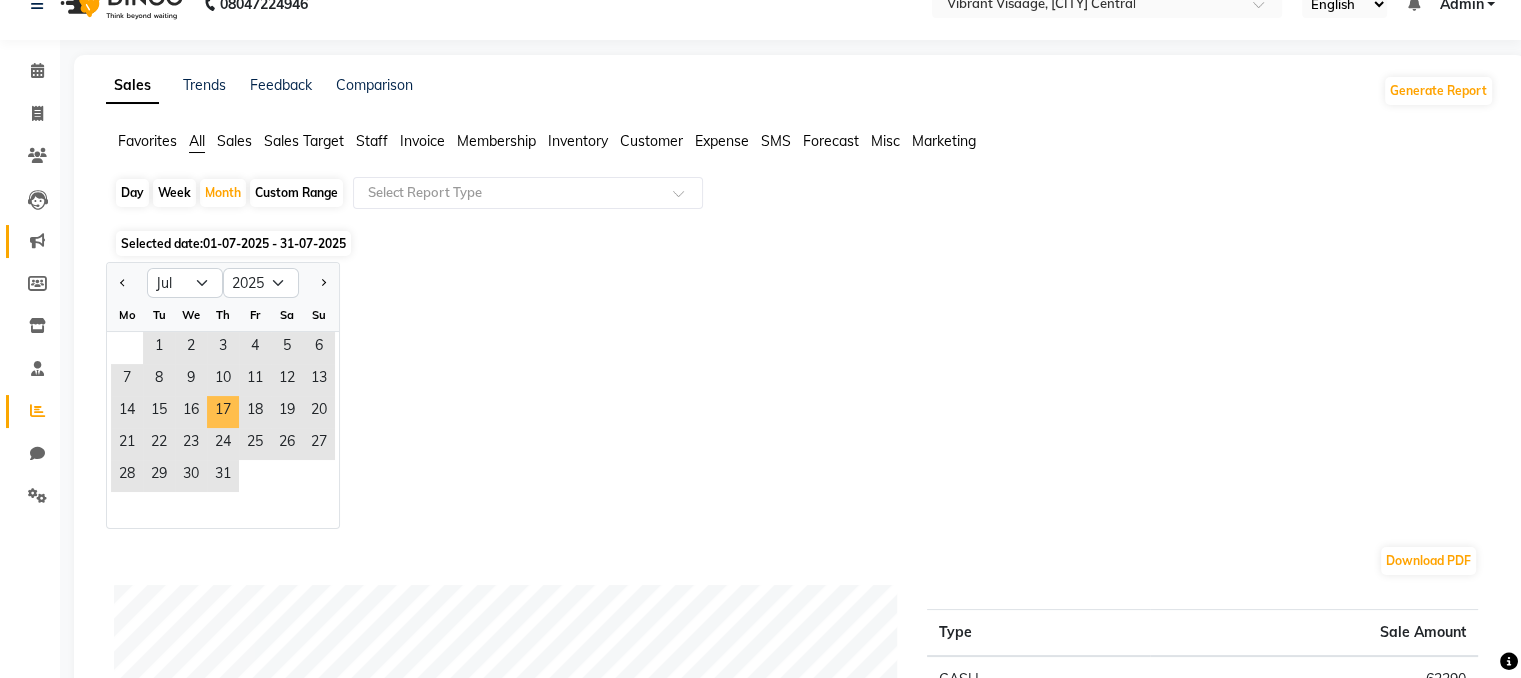 scroll, scrollTop: 32, scrollLeft: 0, axis: vertical 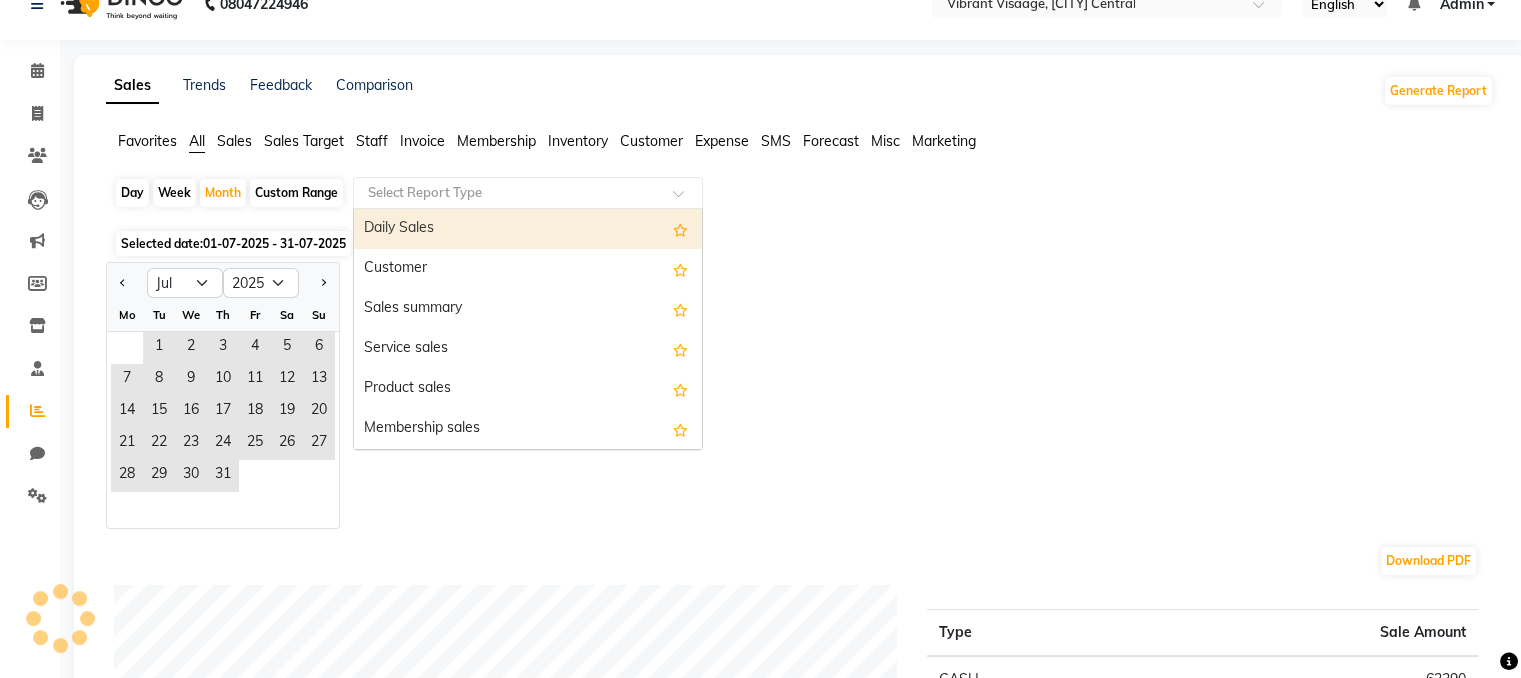click 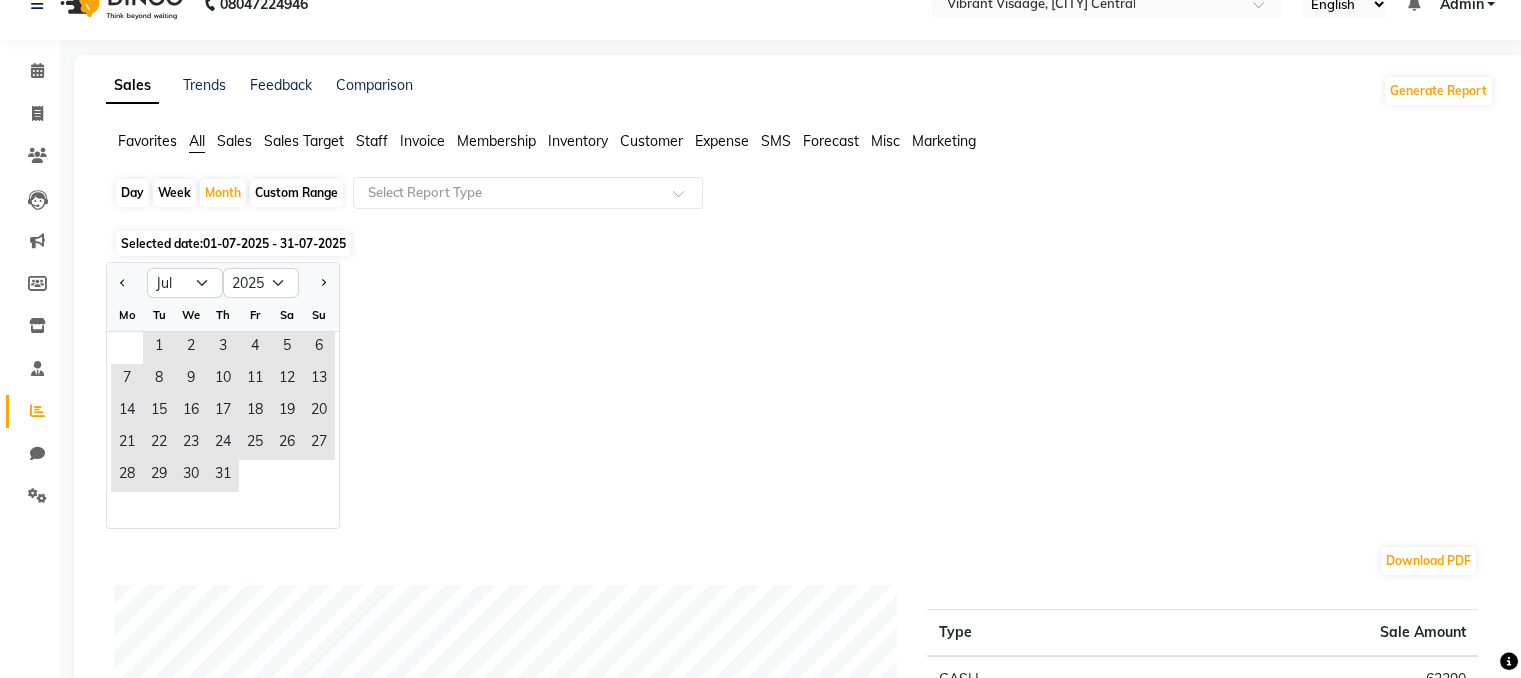 click on "Custom Range" 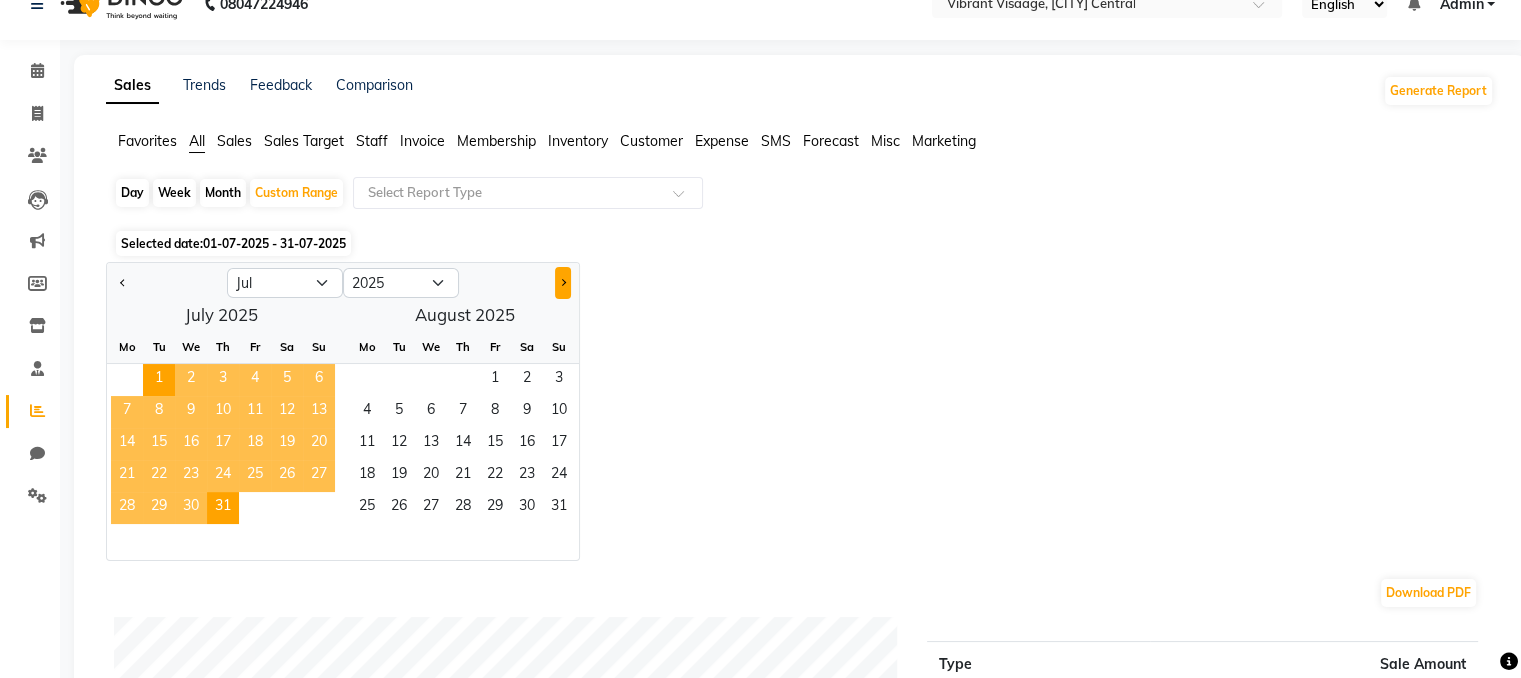 click 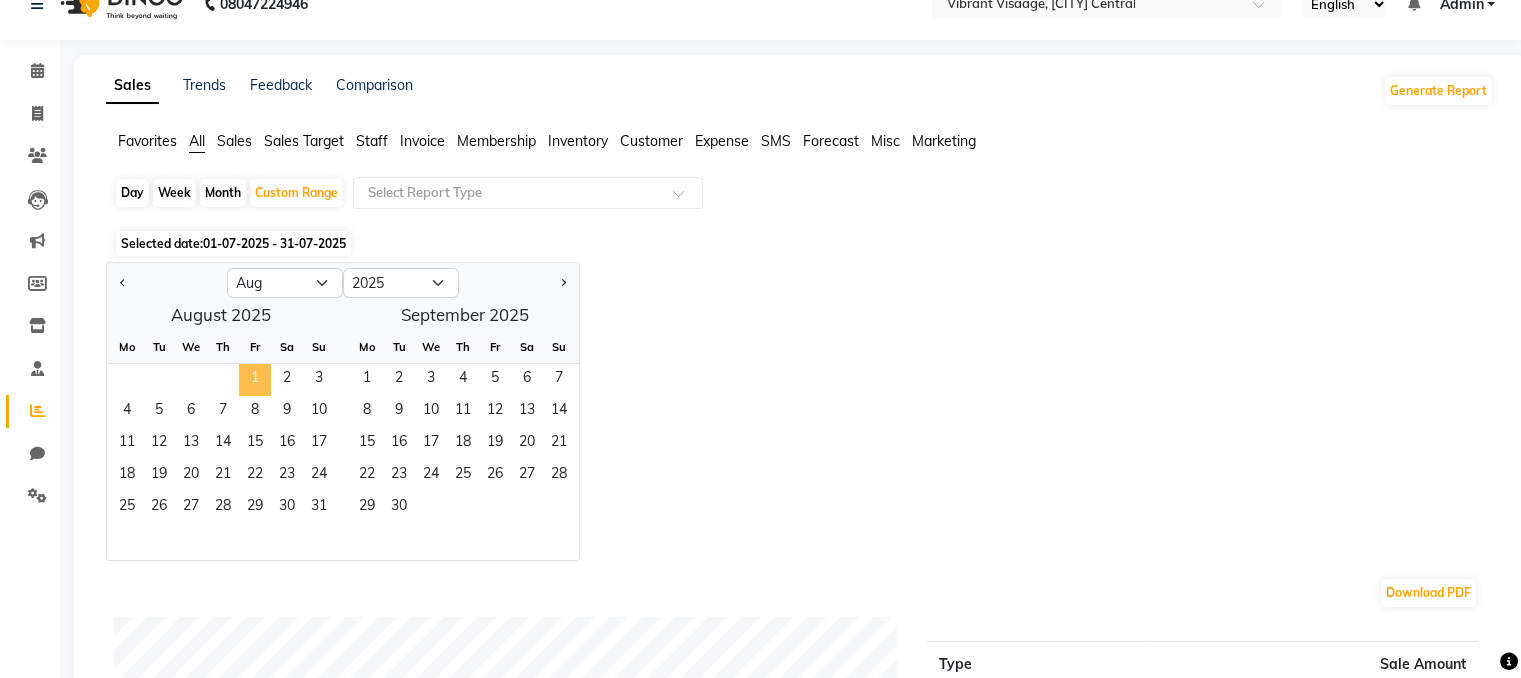 click on "1" 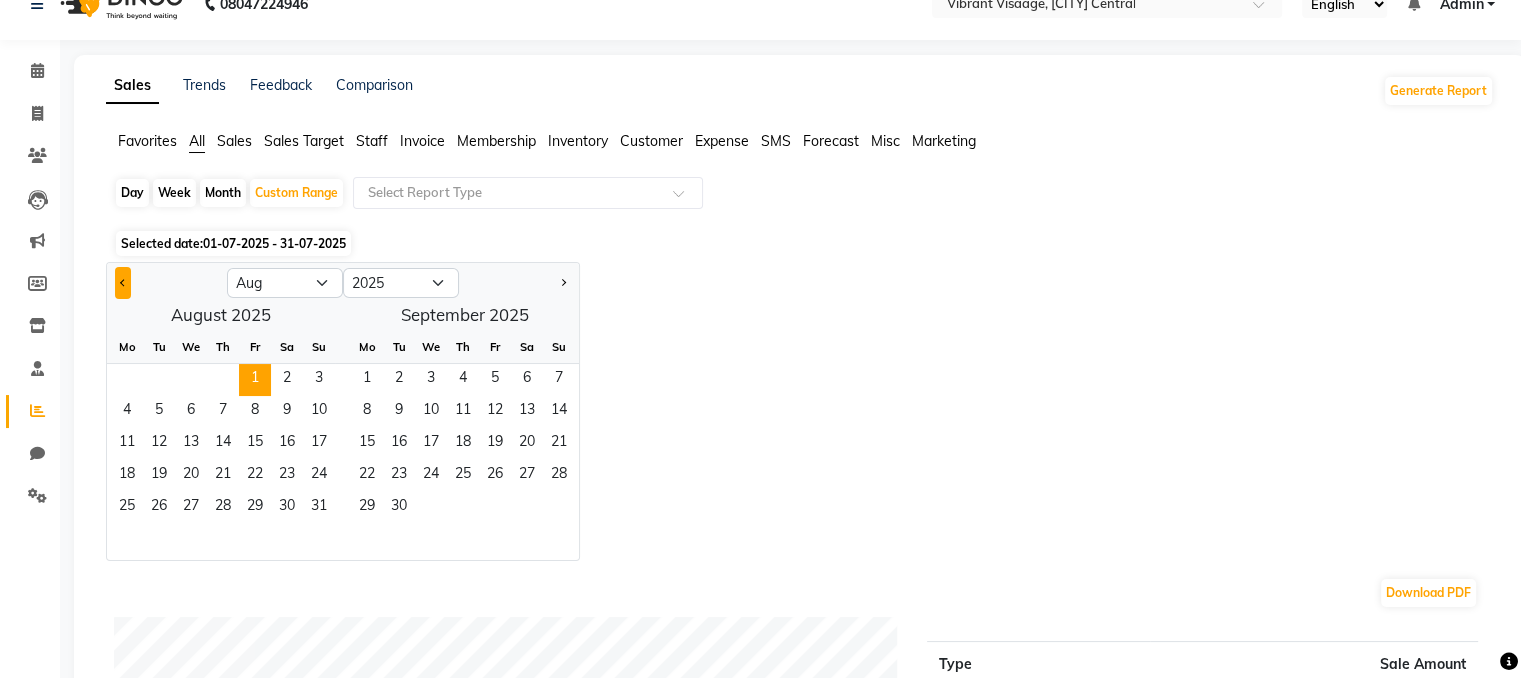 click 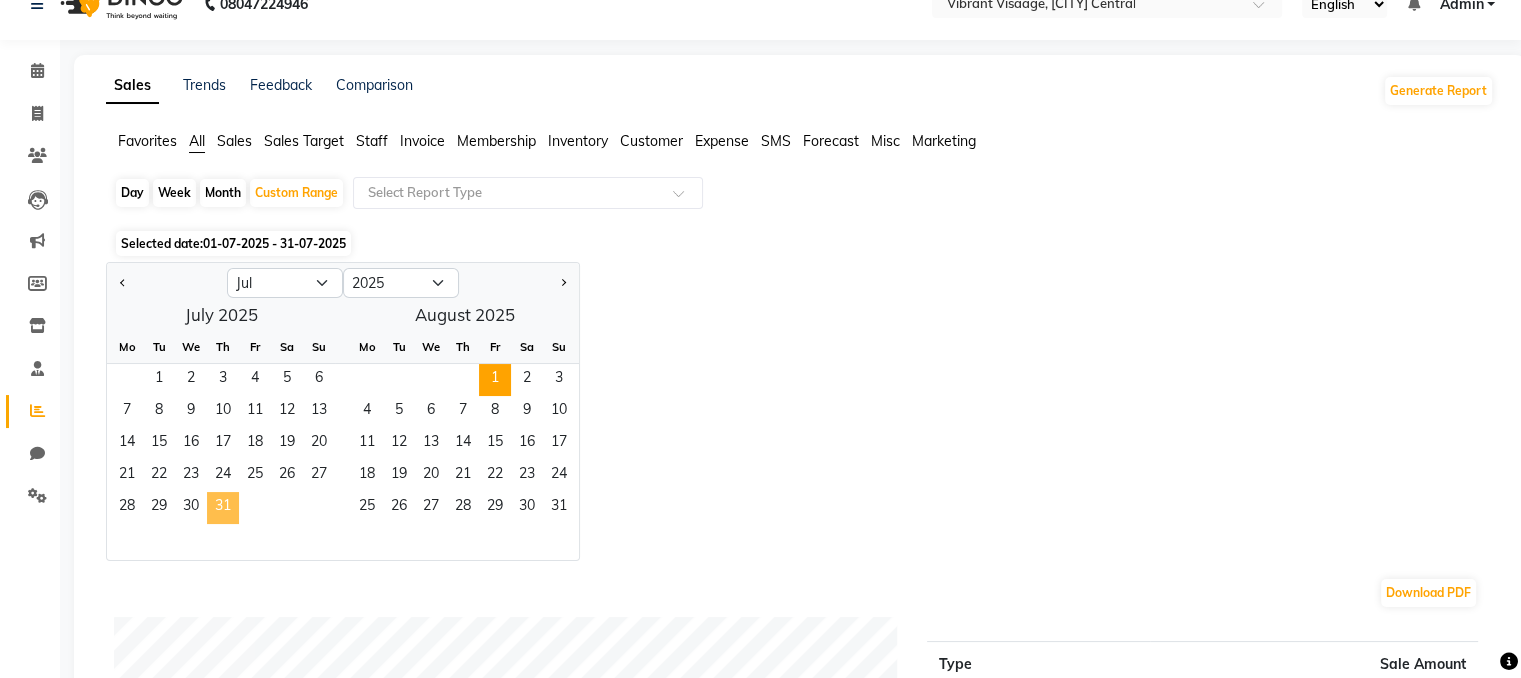 click on "31" 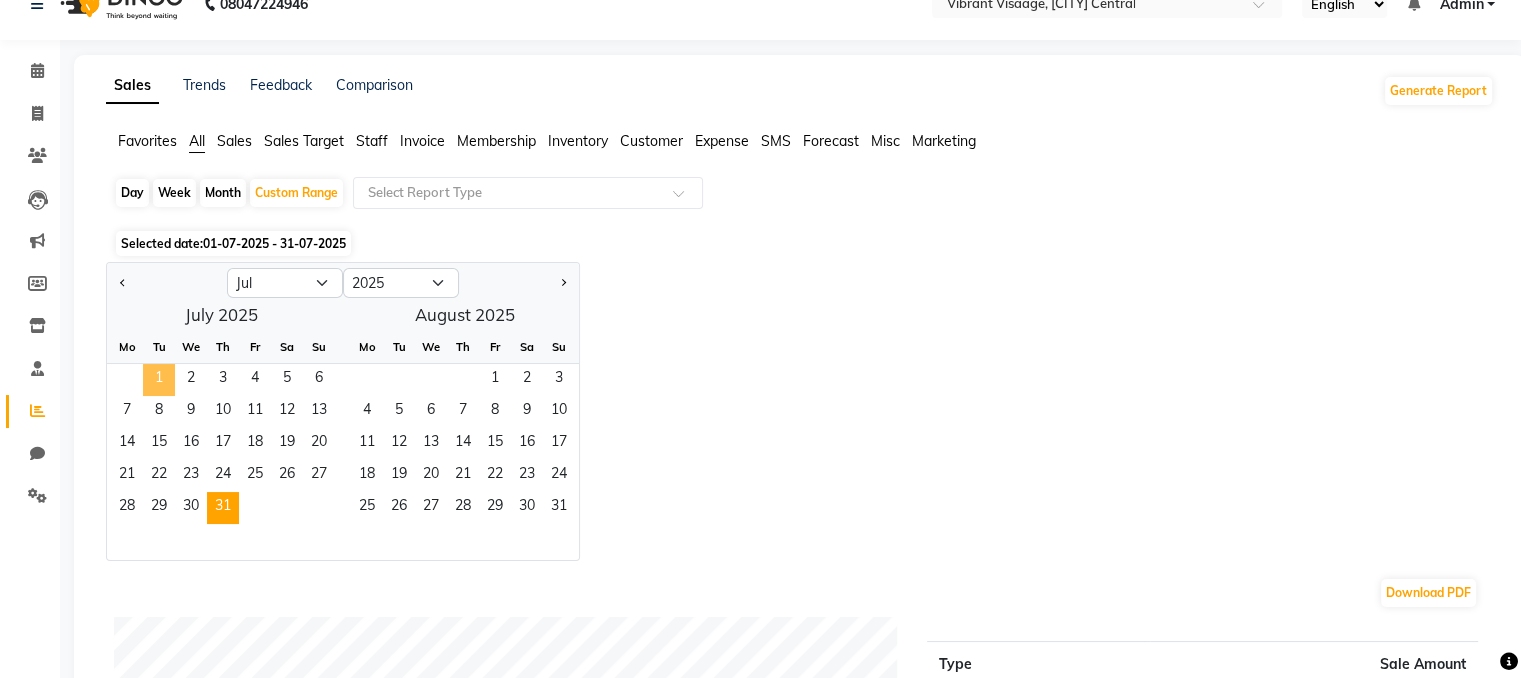 click on "1" 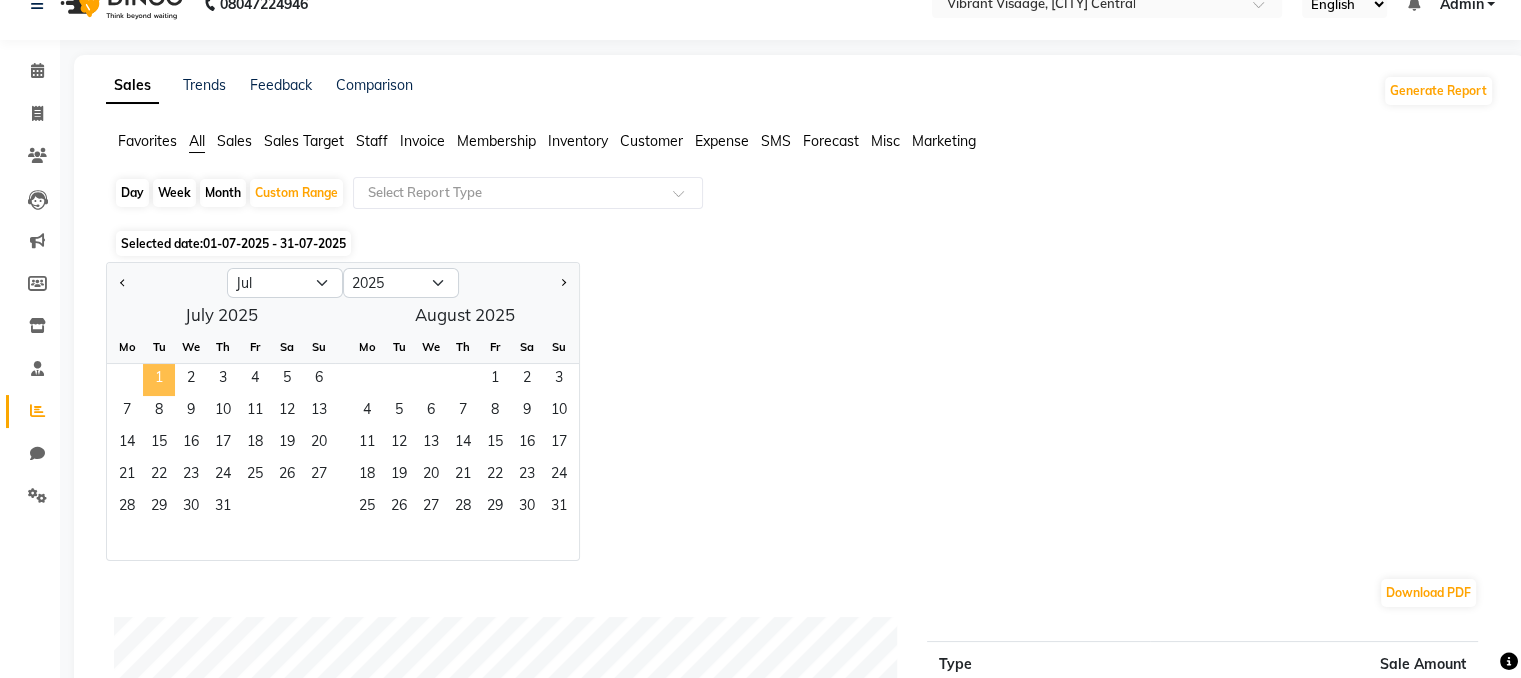 click on "1" 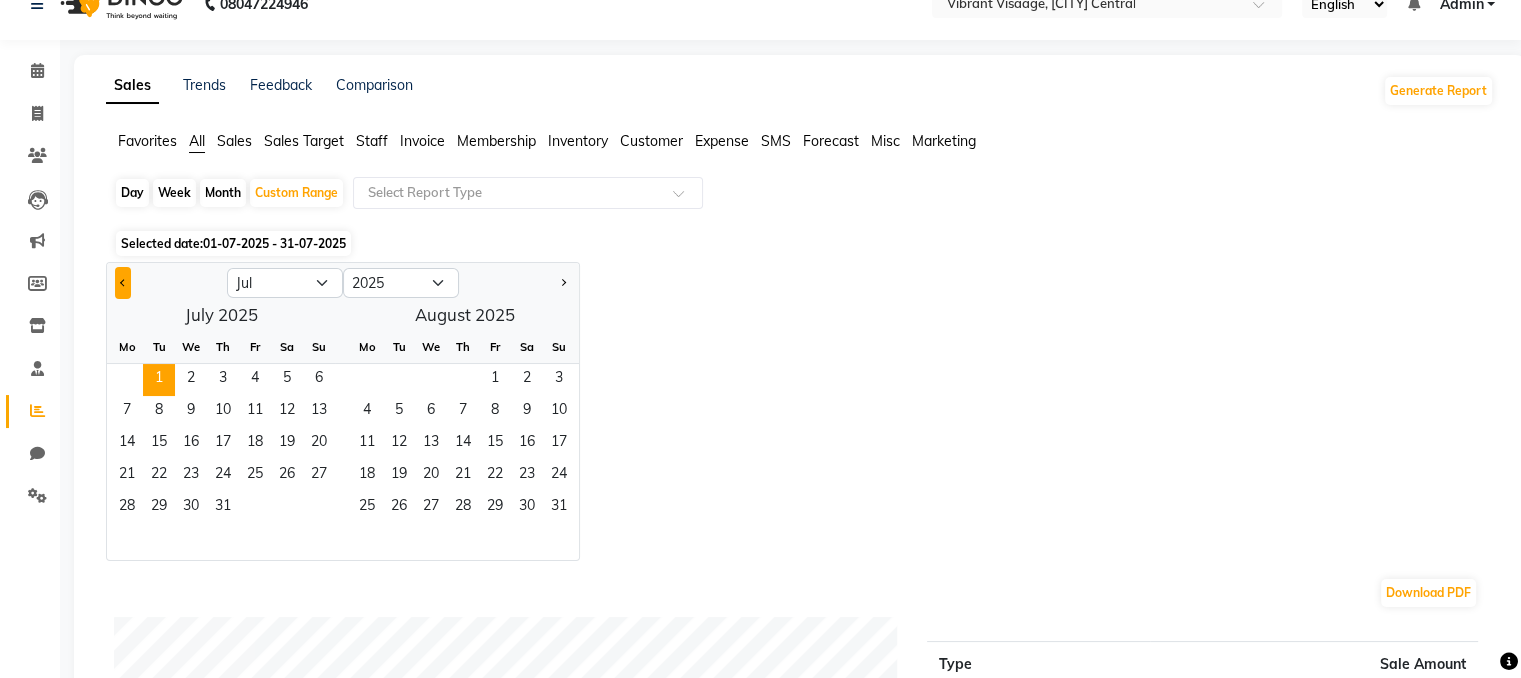 click 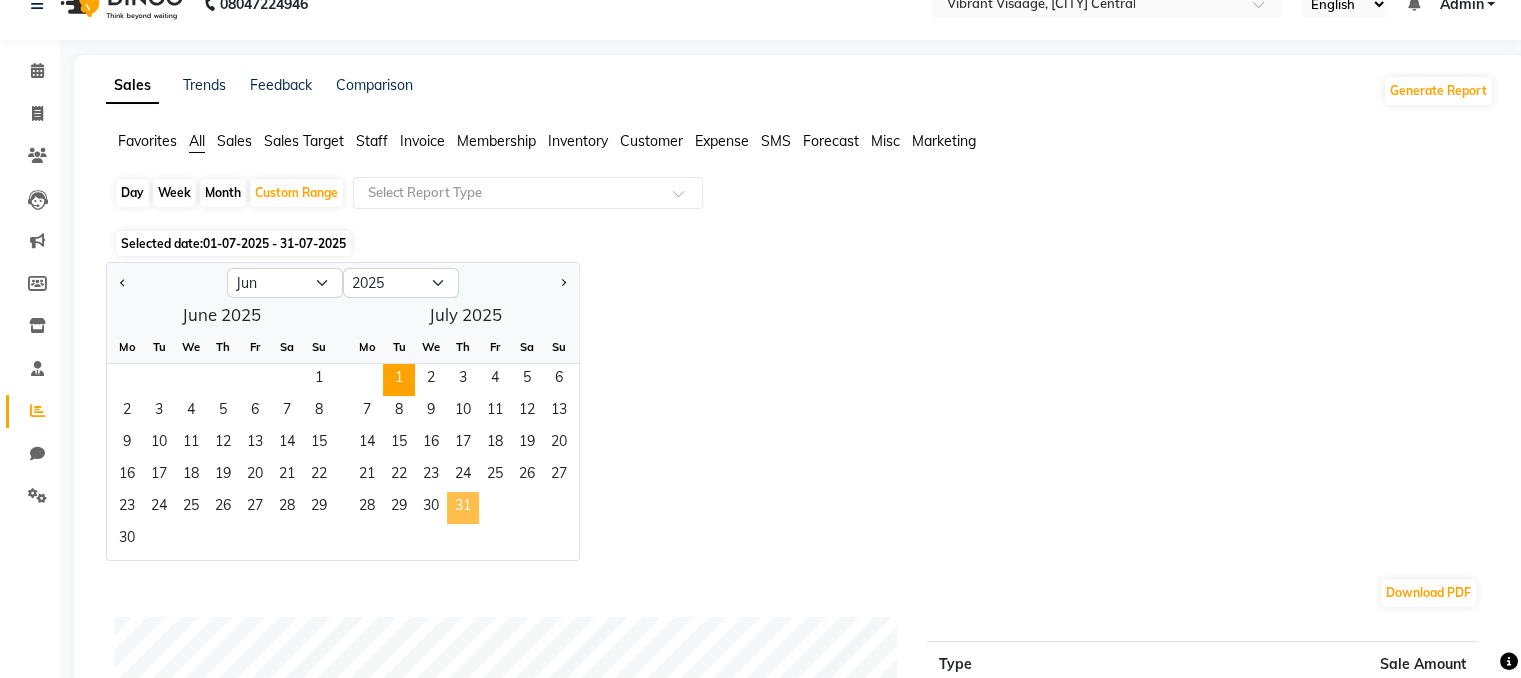 click on "31" 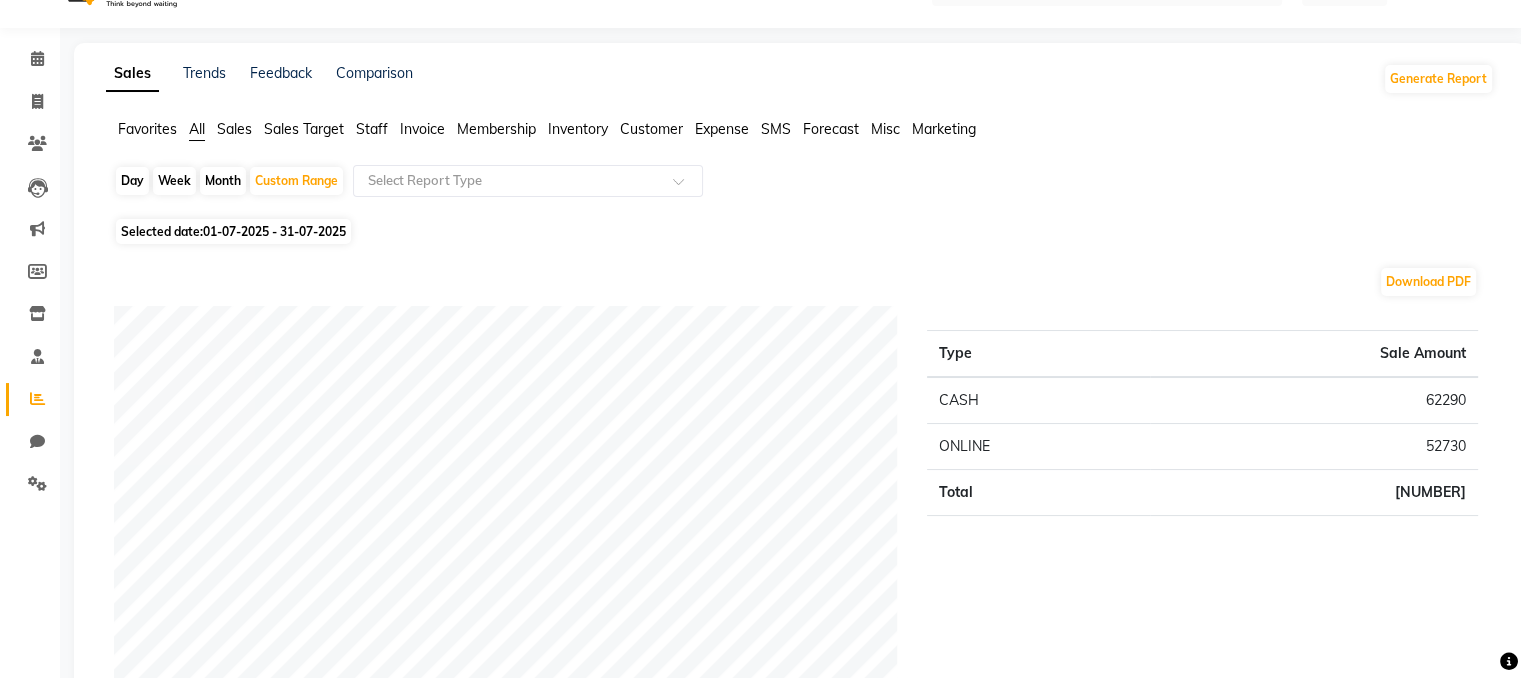 scroll, scrollTop: 0, scrollLeft: 0, axis: both 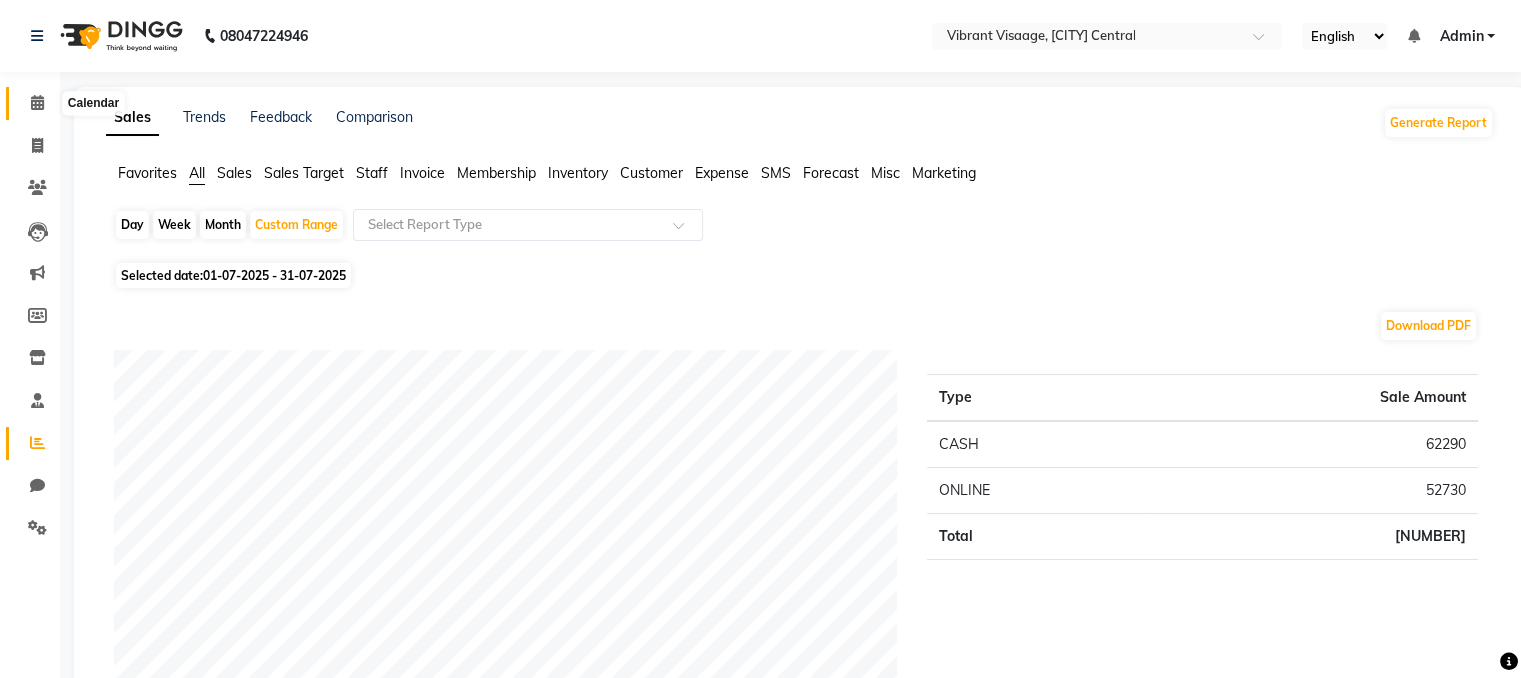 click 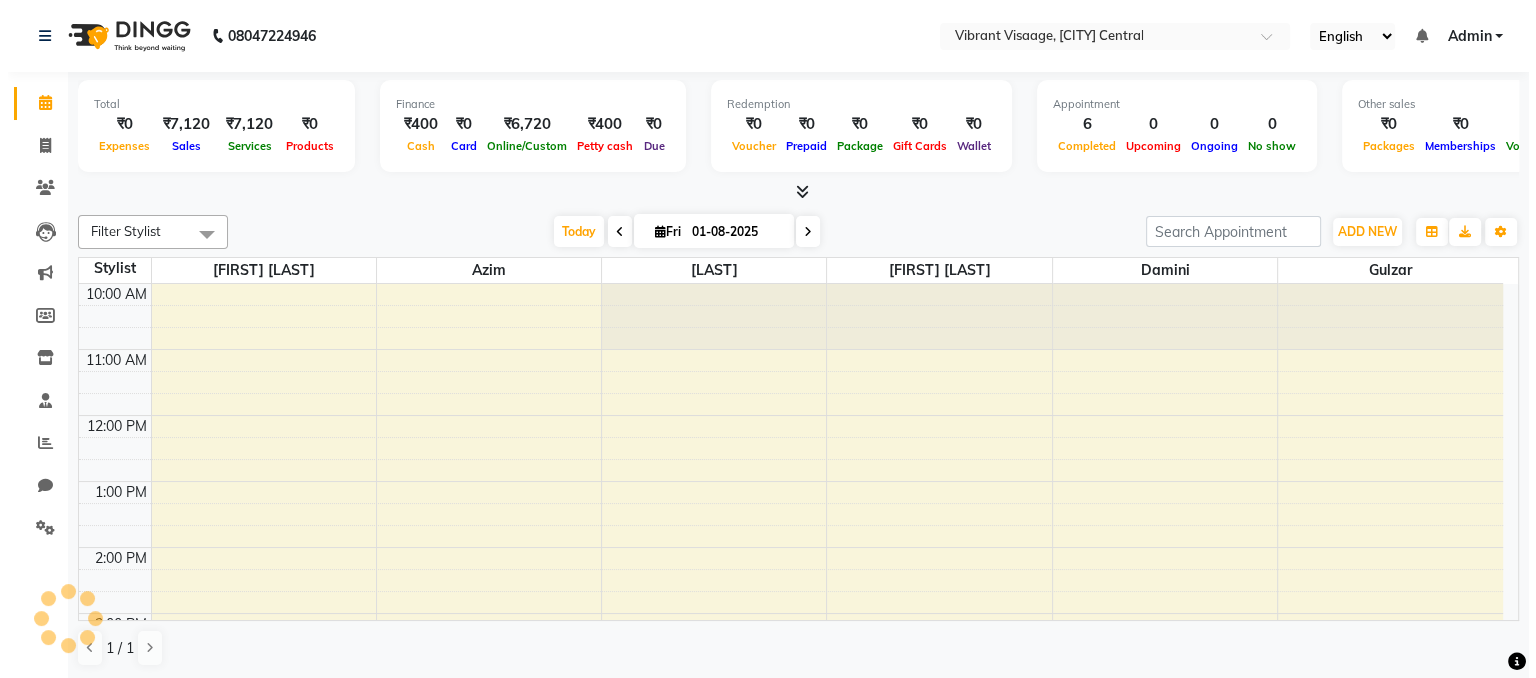 scroll, scrollTop: 0, scrollLeft: 0, axis: both 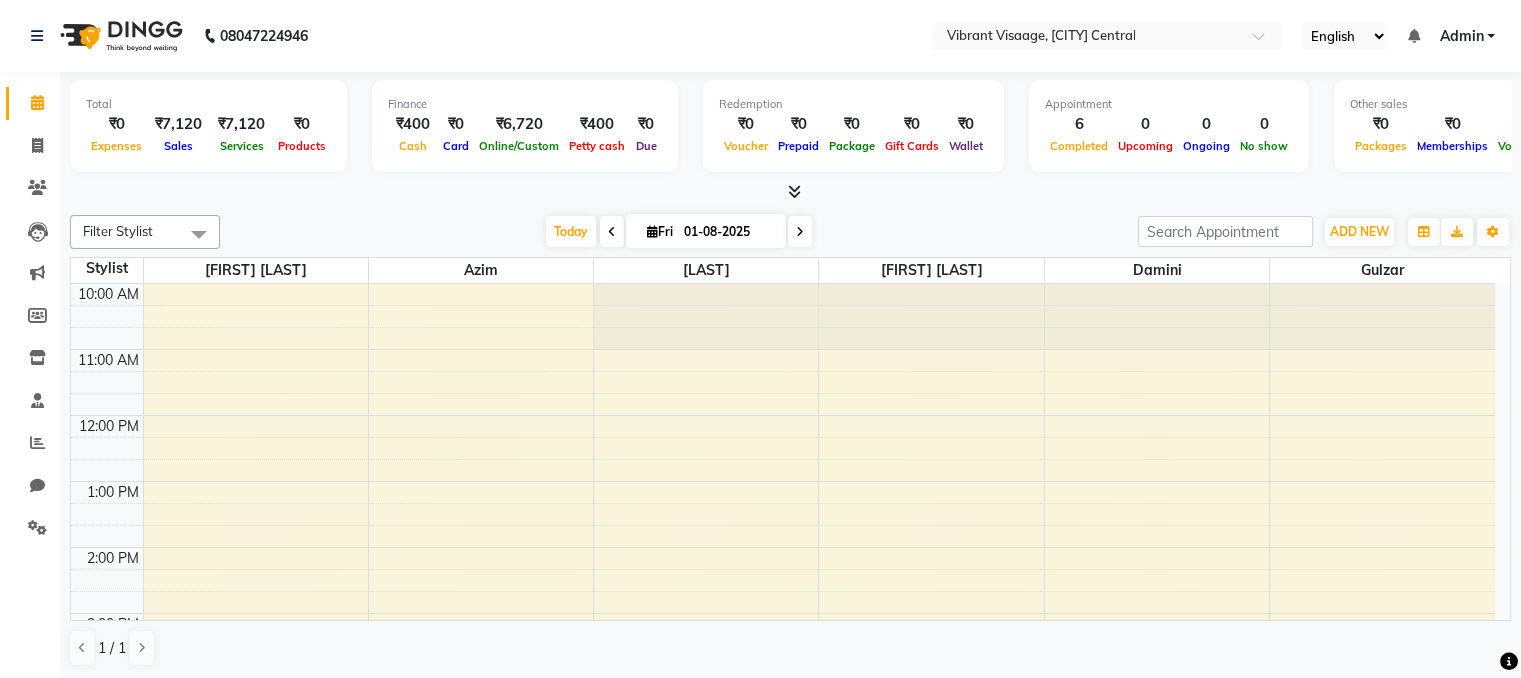 click on "Admin" at bounding box center [1461, 36] 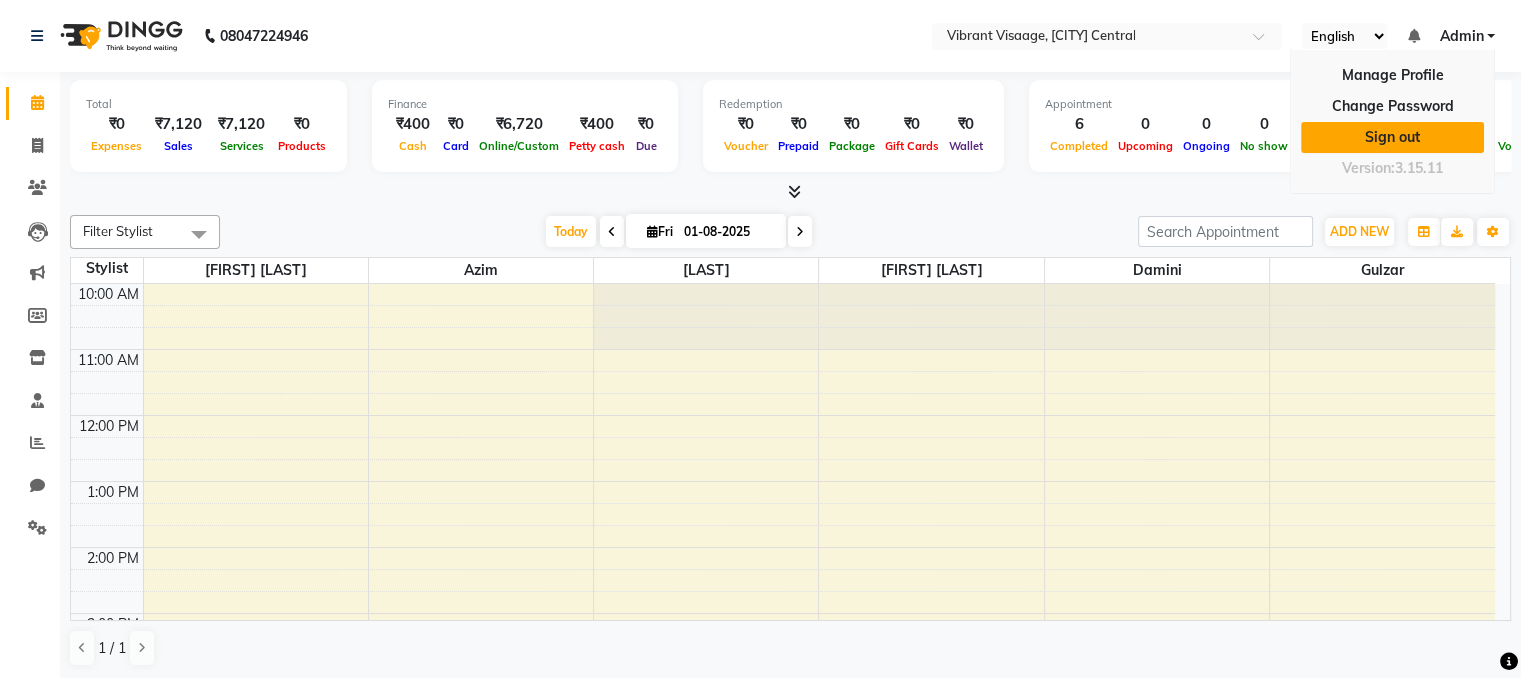 click on "Sign out" at bounding box center (1392, 137) 